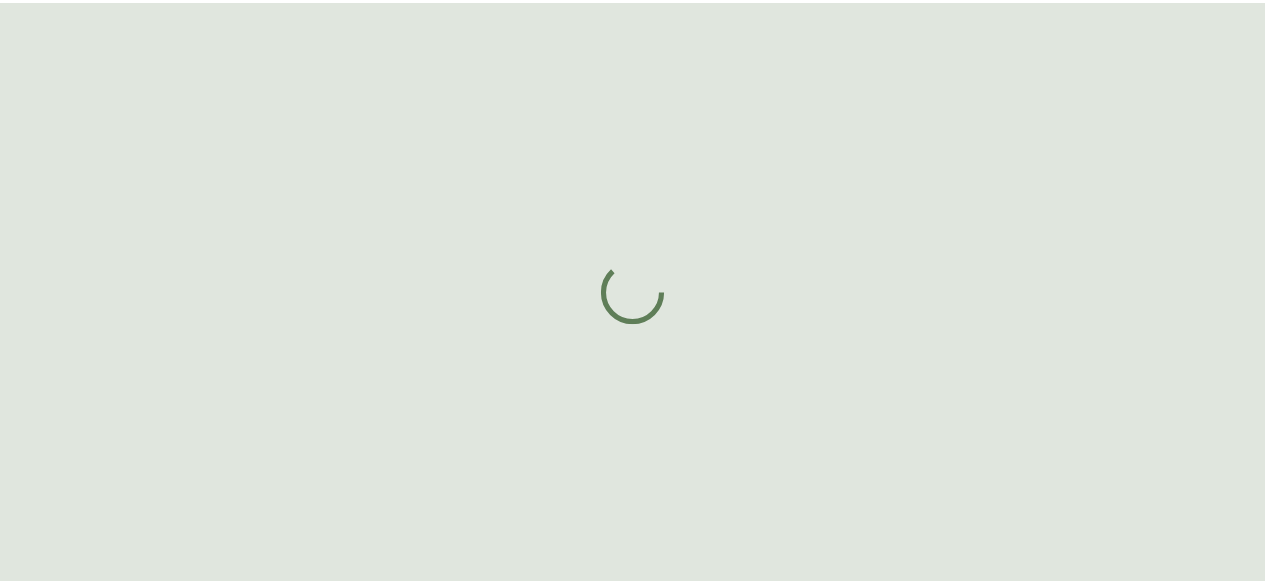 scroll, scrollTop: 0, scrollLeft: 0, axis: both 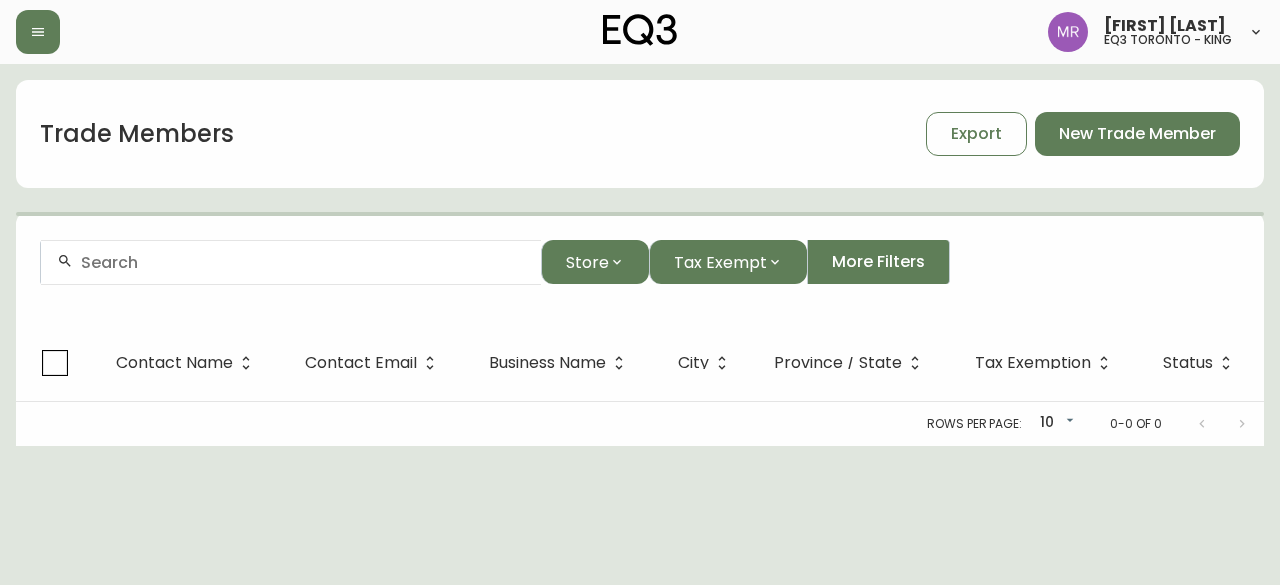 click at bounding box center [291, 262] 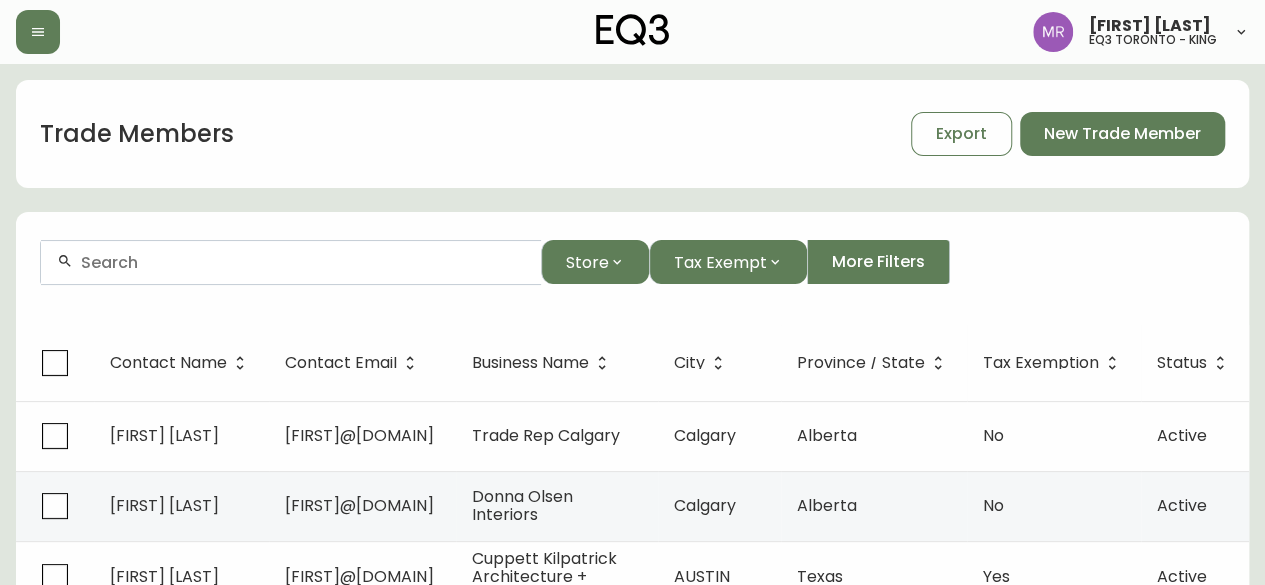 paste on "[FIRST] [LAST] <[FIRST].[LAST]@[DOMAIN]>" 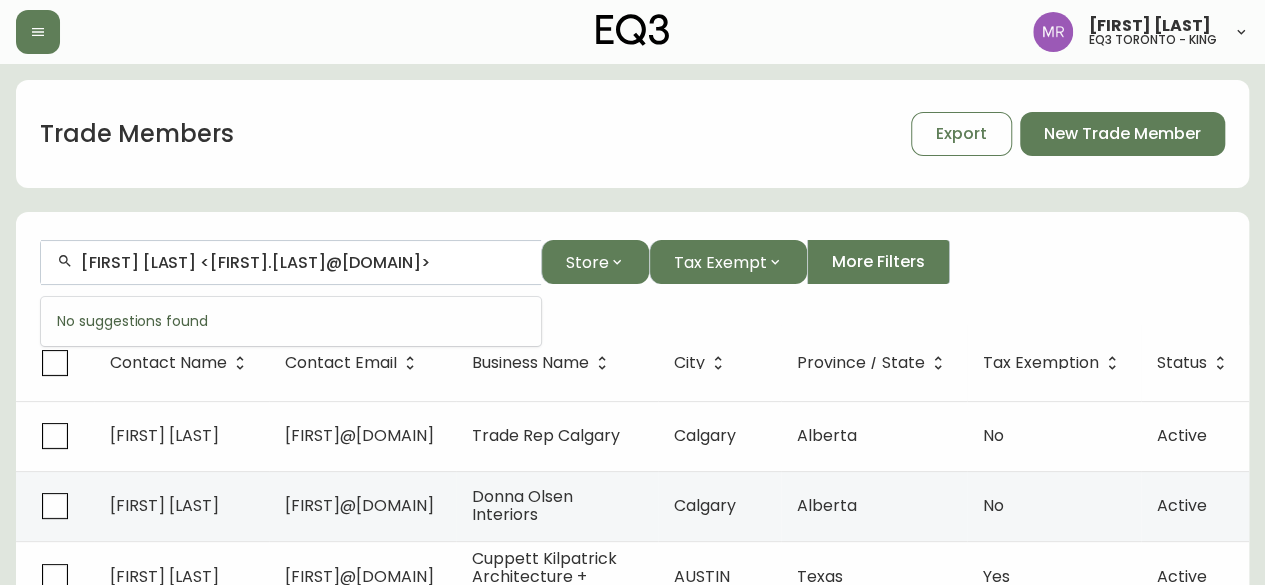 click on "[FIRST] [LAST] <[FIRST].[LAST]@[DOMAIN]>" at bounding box center [303, 262] 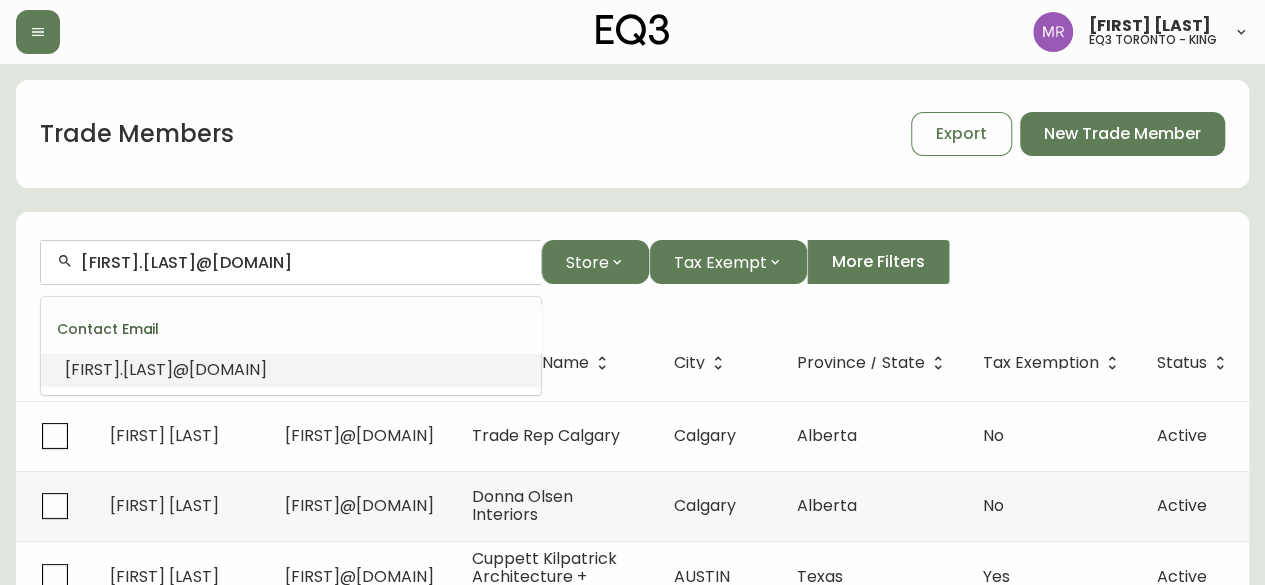 click on "[FIRST].[LAST]@[DOMAIN]" at bounding box center [166, 369] 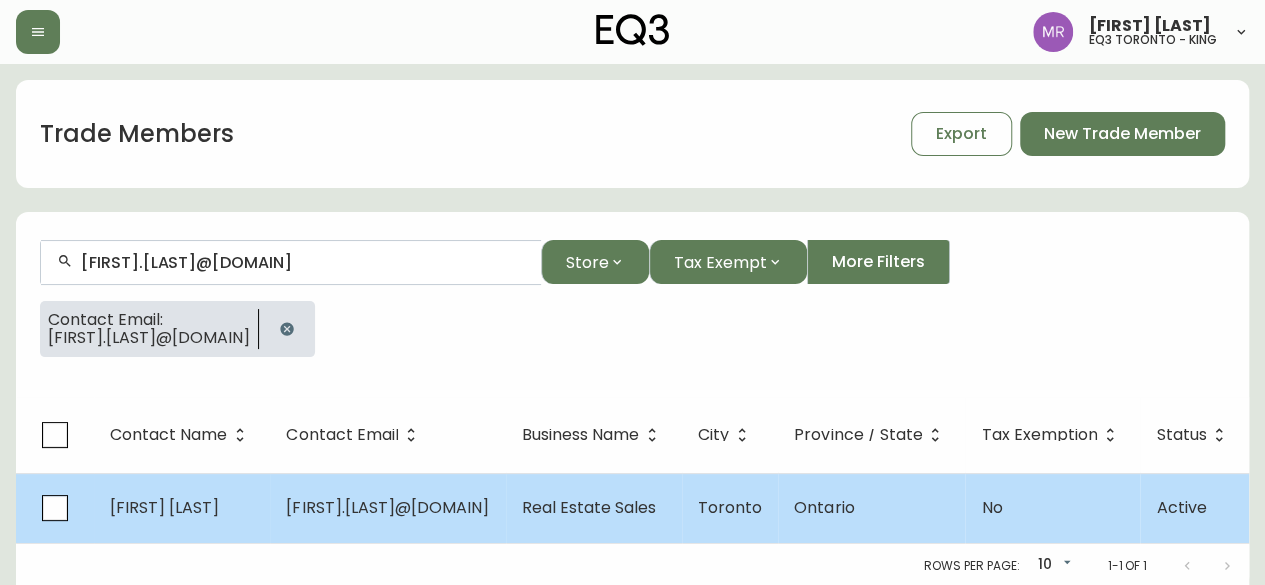 type on "[FIRST].[LAST]@[DOMAIN]" 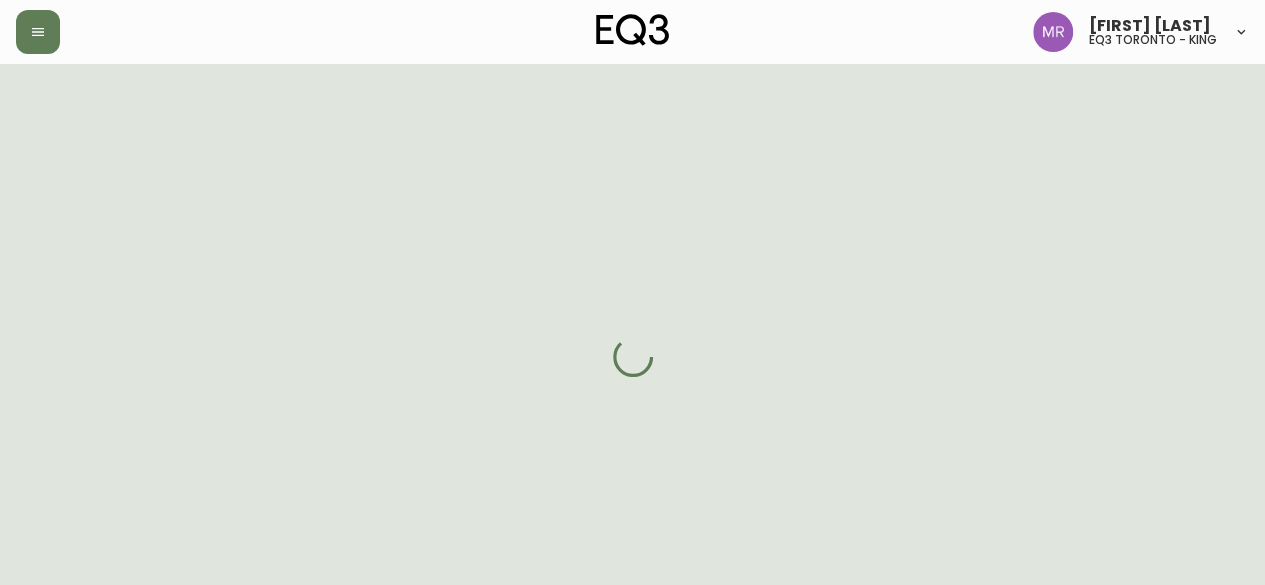 select on "ON" 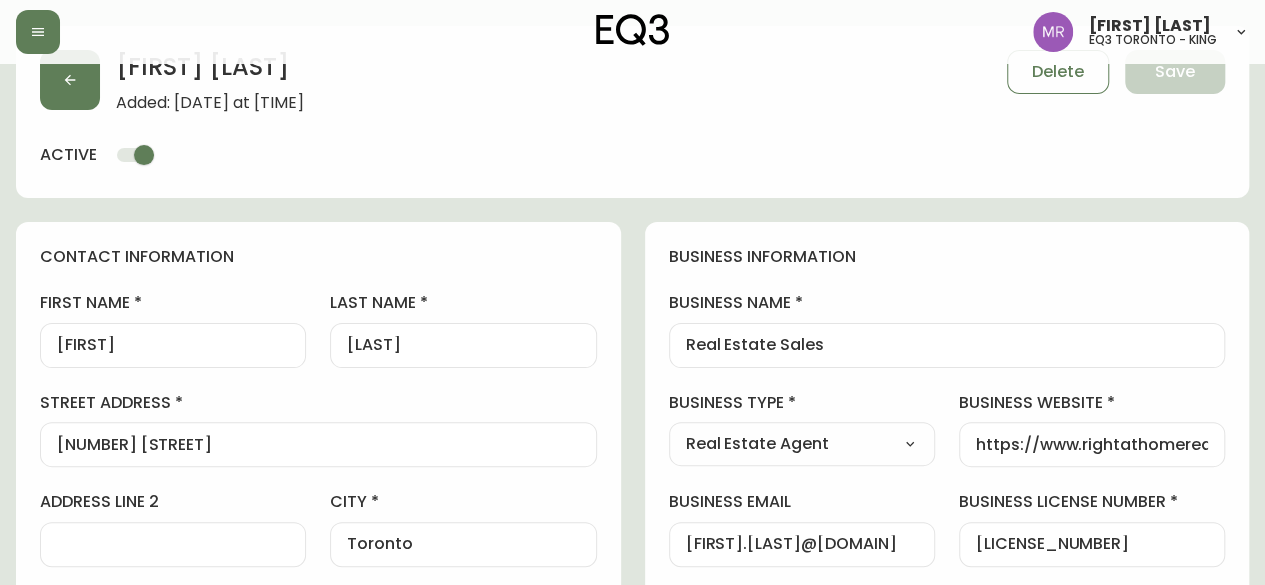 scroll, scrollTop: 0, scrollLeft: 0, axis: both 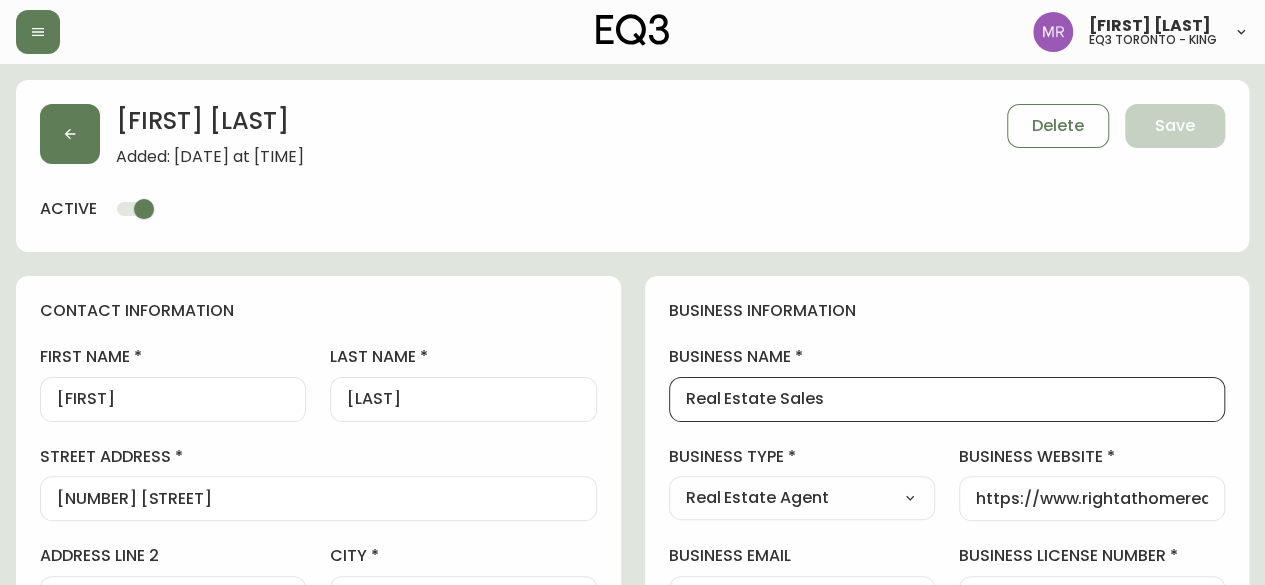 drag, startPoint x: 840, startPoint y: 405, endPoint x: 604, endPoint y: 393, distance: 236.30489 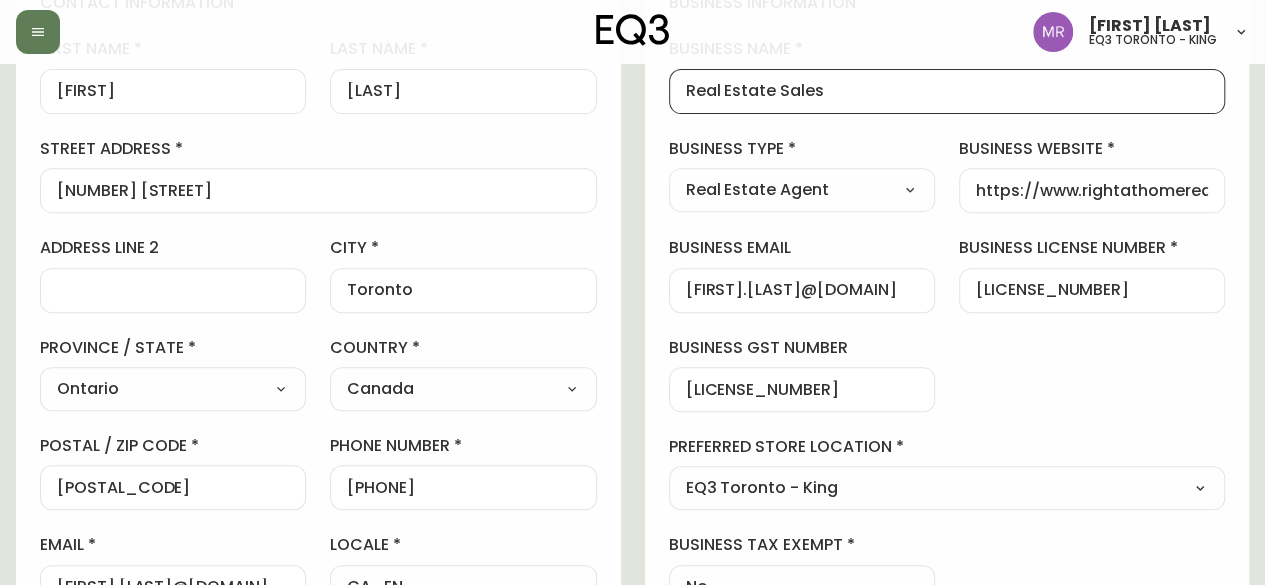 scroll, scrollTop: 0, scrollLeft: 0, axis: both 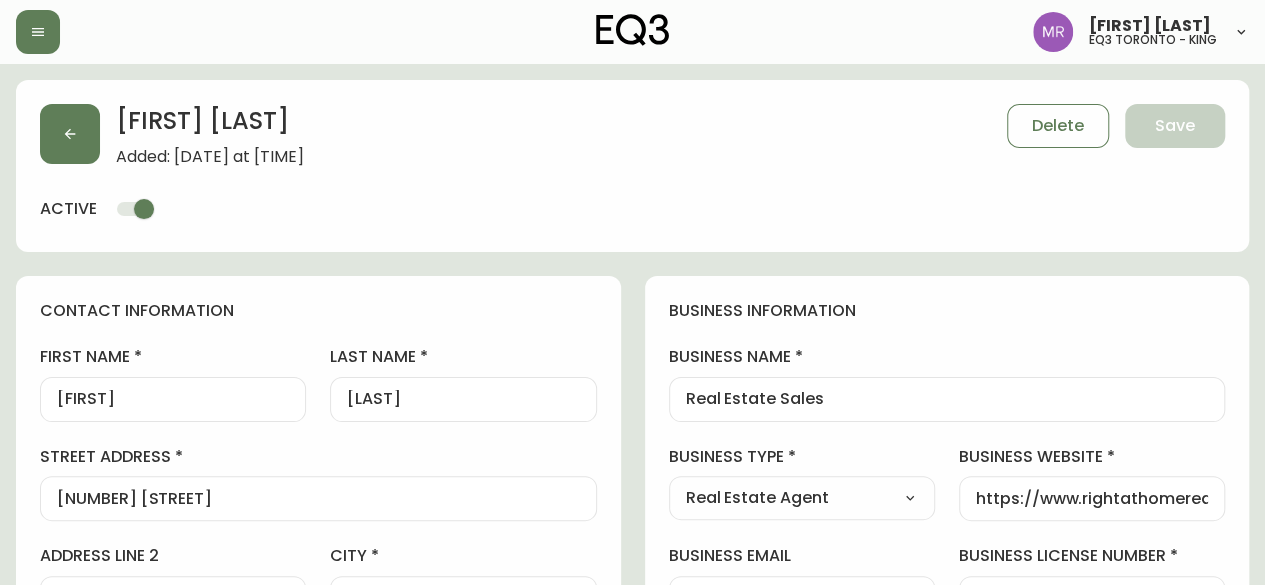 drag, startPoint x: 195, startPoint y: 402, endPoint x: 40, endPoint y: 395, distance: 155.15799 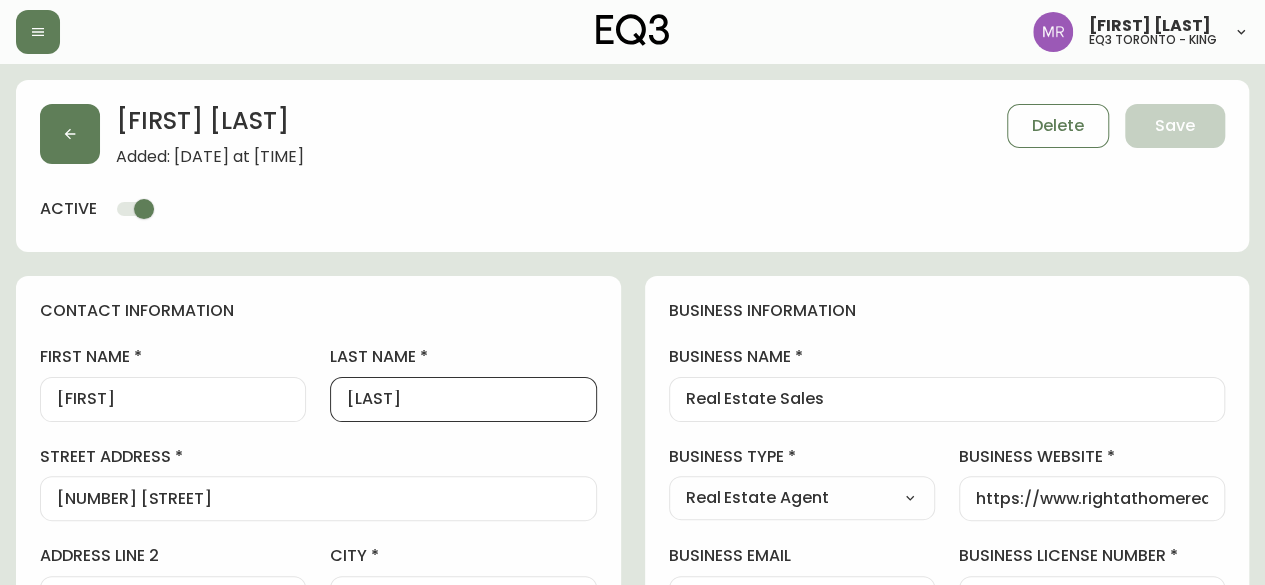 drag, startPoint x: 432, startPoint y: 395, endPoint x: 324, endPoint y: 390, distance: 108.11568 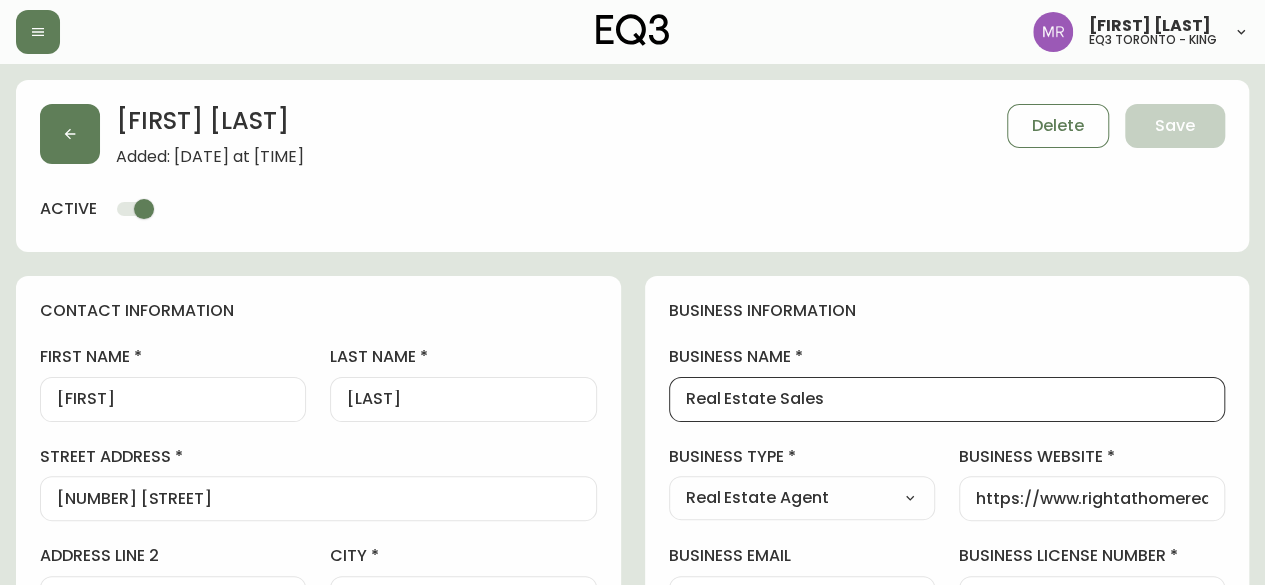 drag, startPoint x: 707, startPoint y: 380, endPoint x: 650, endPoint y: 373, distance: 57.428215 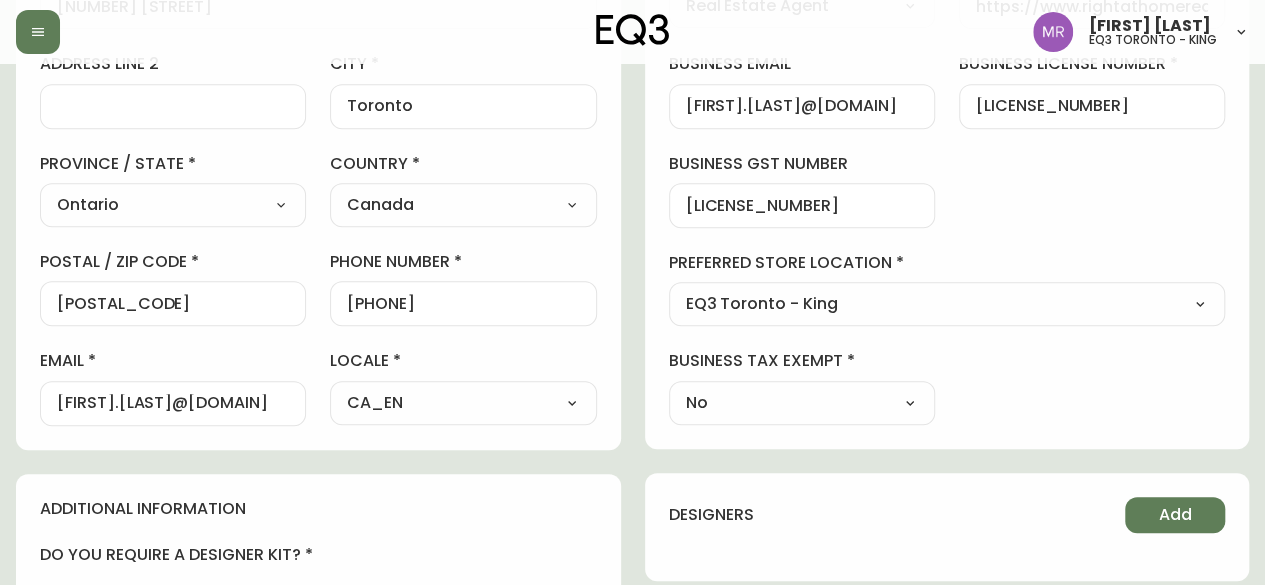 scroll, scrollTop: 300, scrollLeft: 0, axis: vertical 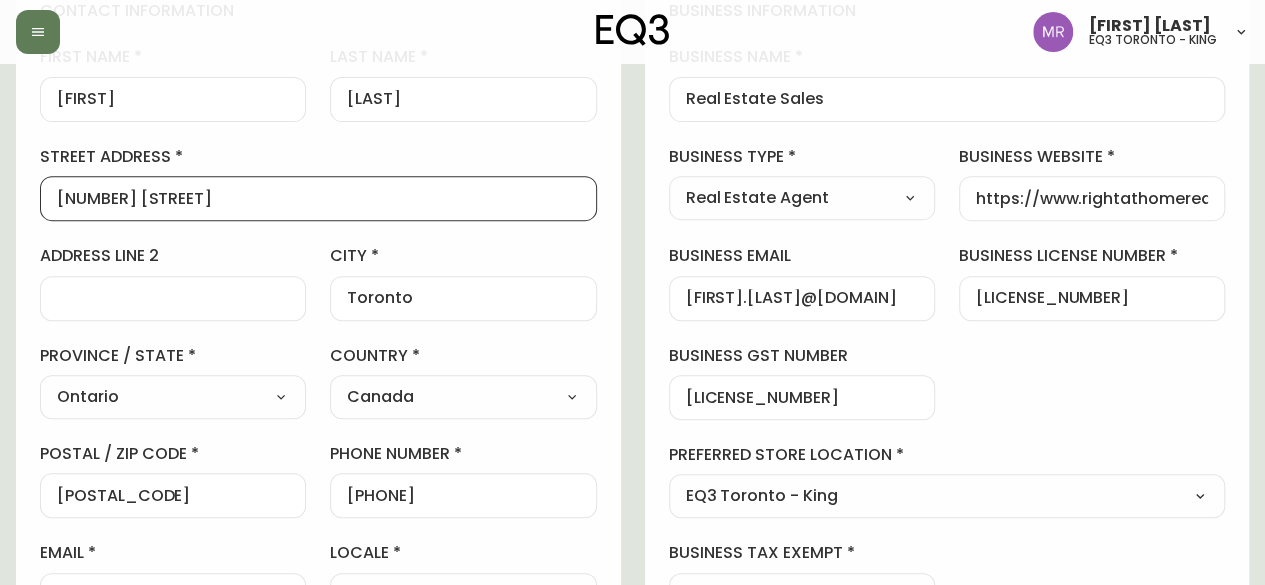 drag, startPoint x: 298, startPoint y: 189, endPoint x: 42, endPoint y: 186, distance: 256.01758 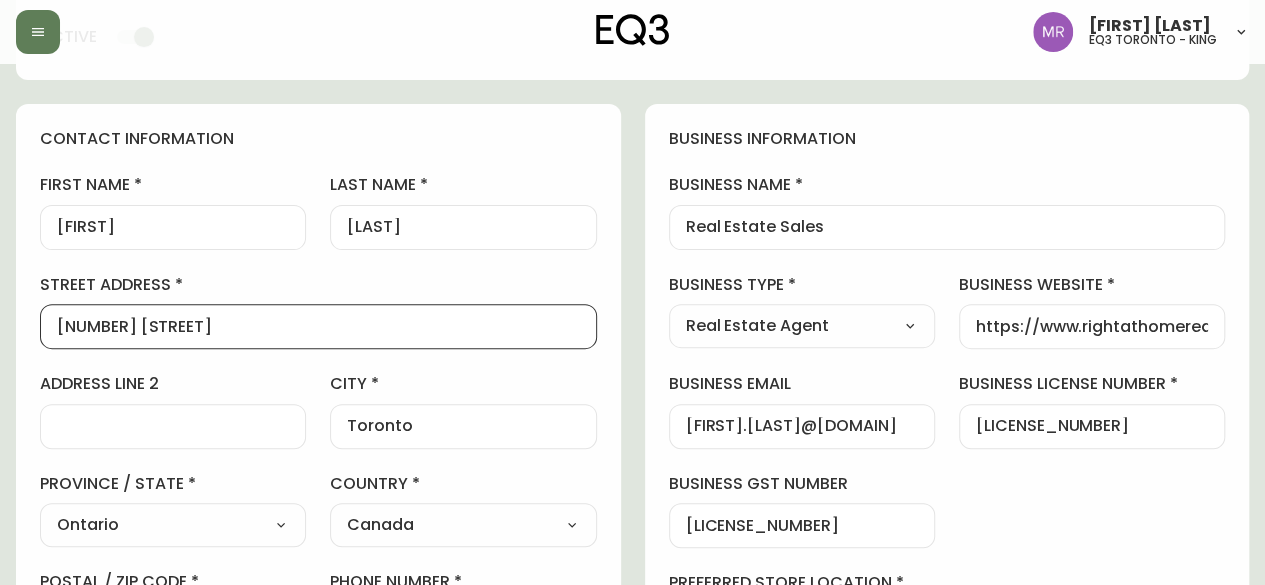 scroll, scrollTop: 100, scrollLeft: 0, axis: vertical 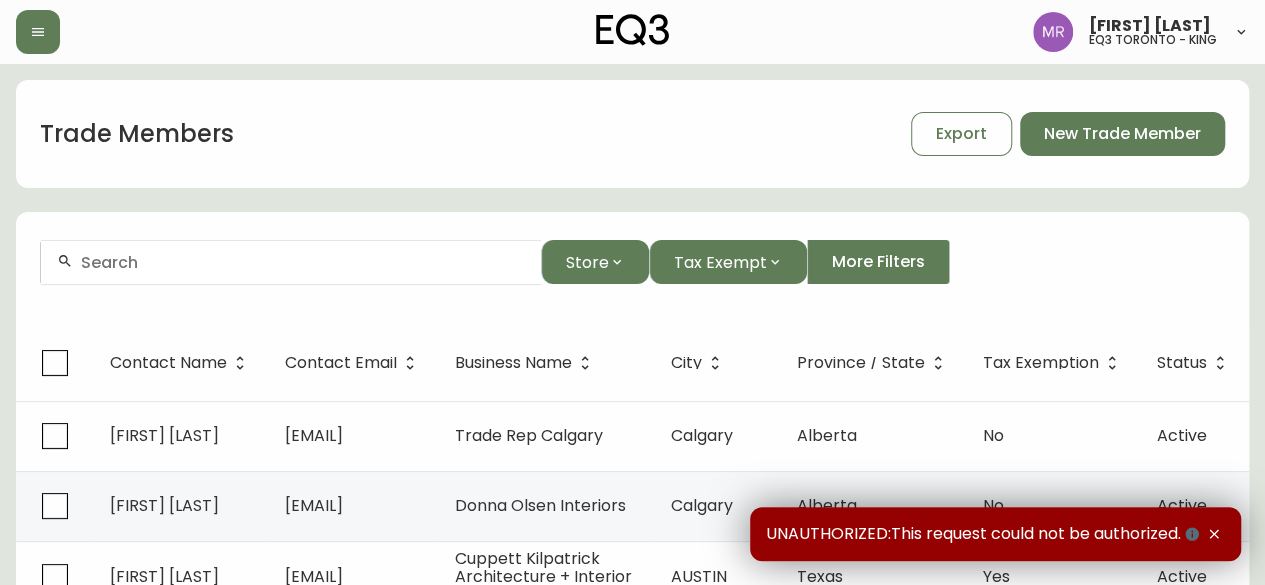 click at bounding box center [303, 262] 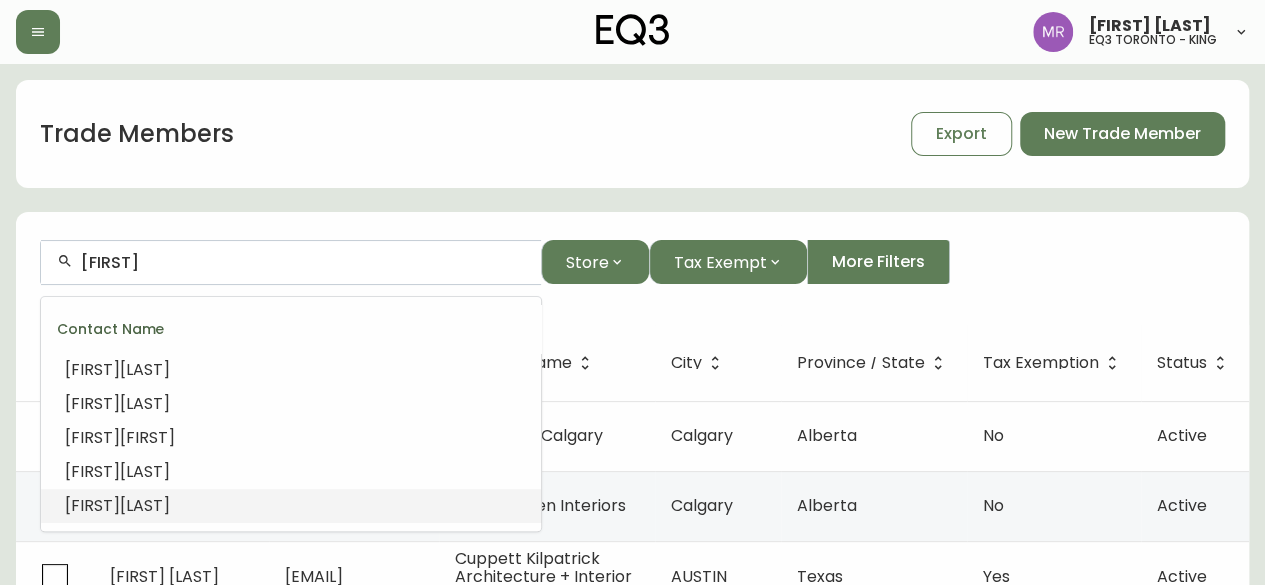 click on "[LAST]" at bounding box center [145, 505] 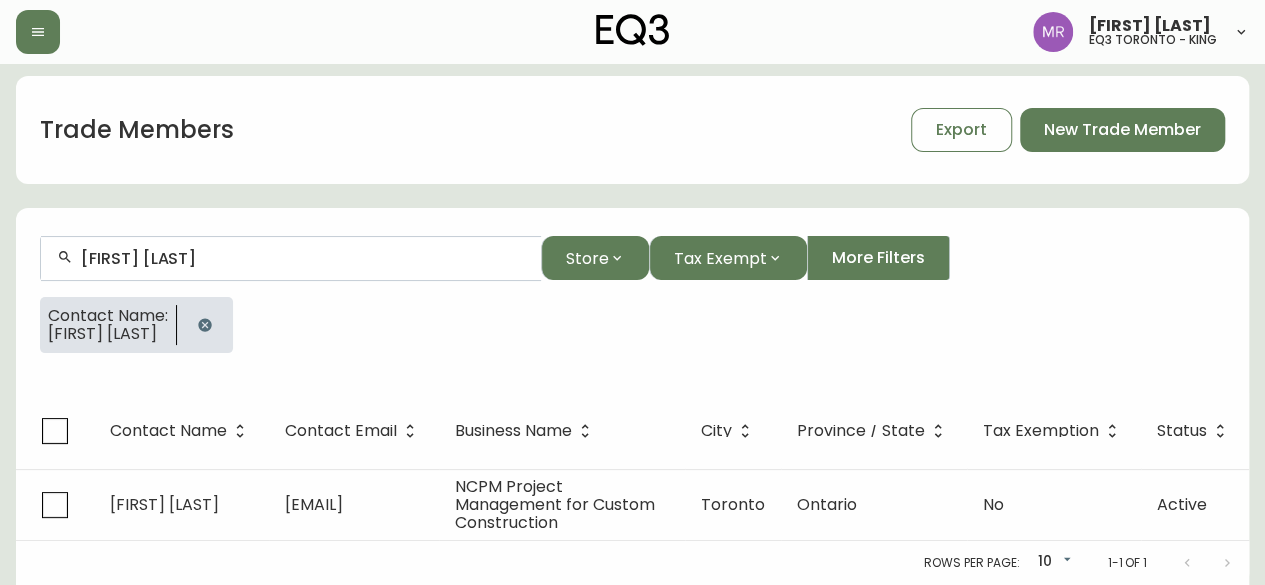 scroll, scrollTop: 35, scrollLeft: 0, axis: vertical 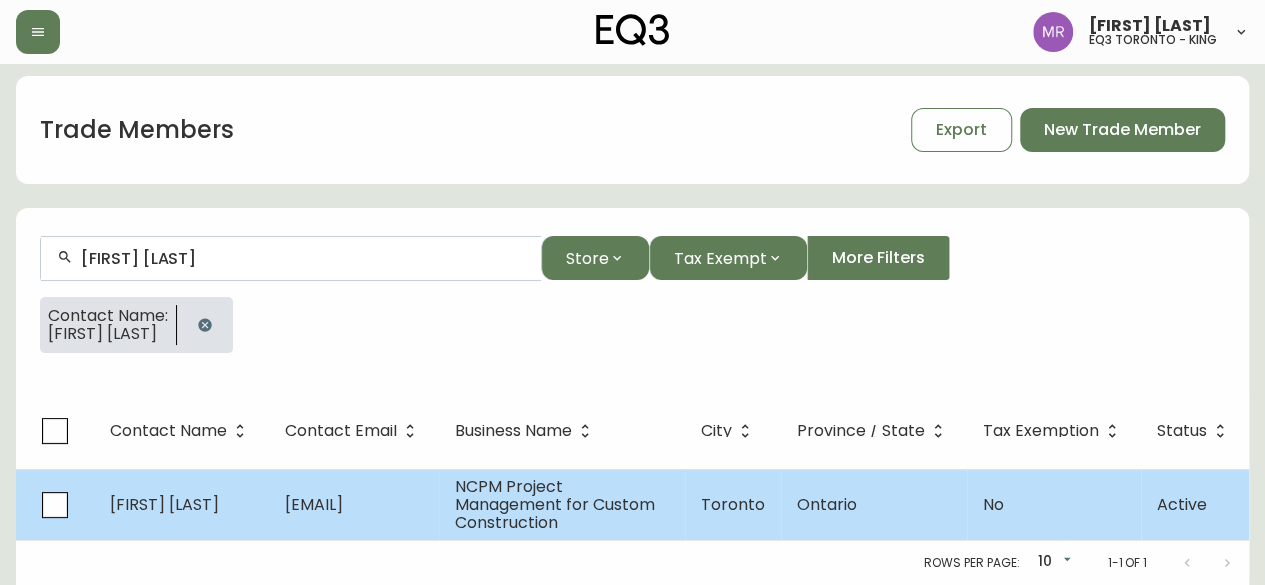type on "[FIRST] [LAST]" 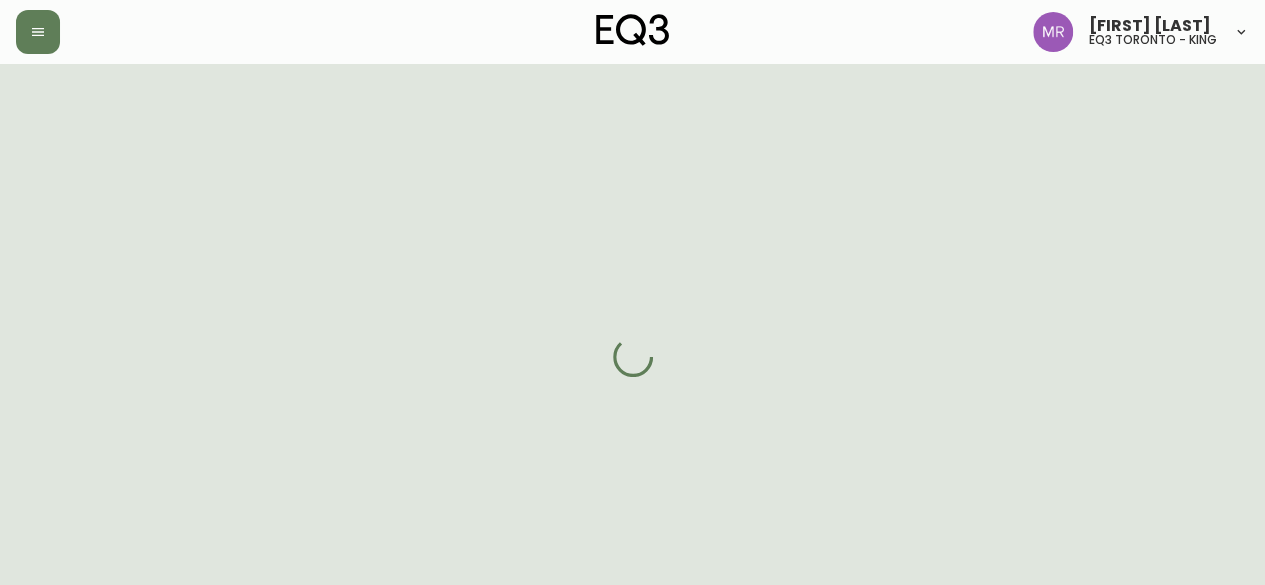 select on "ON" 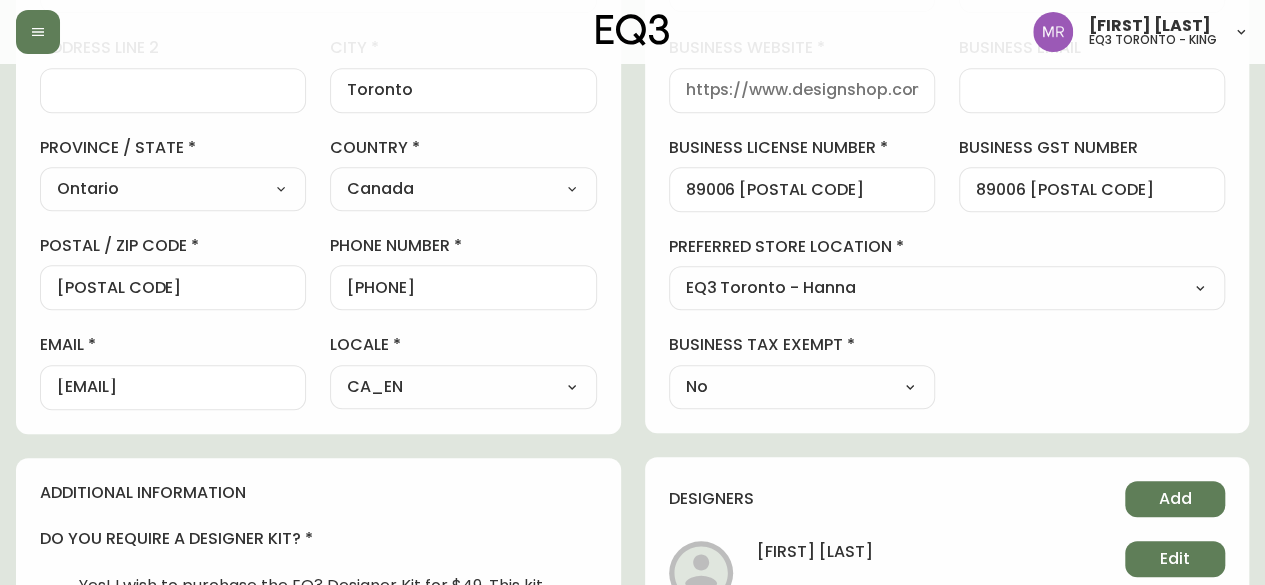 scroll, scrollTop: 400, scrollLeft: 0, axis: vertical 